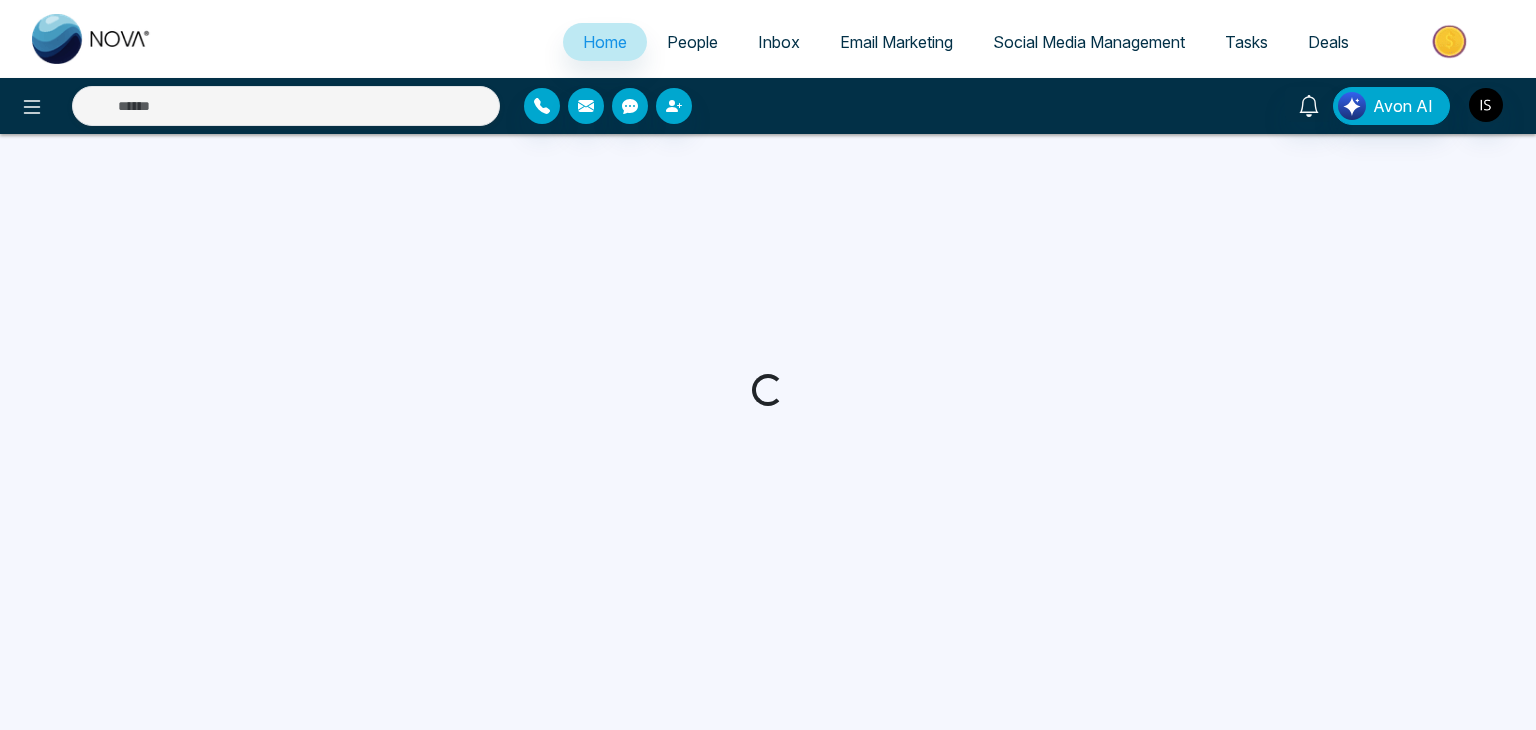 scroll, scrollTop: 0, scrollLeft: 0, axis: both 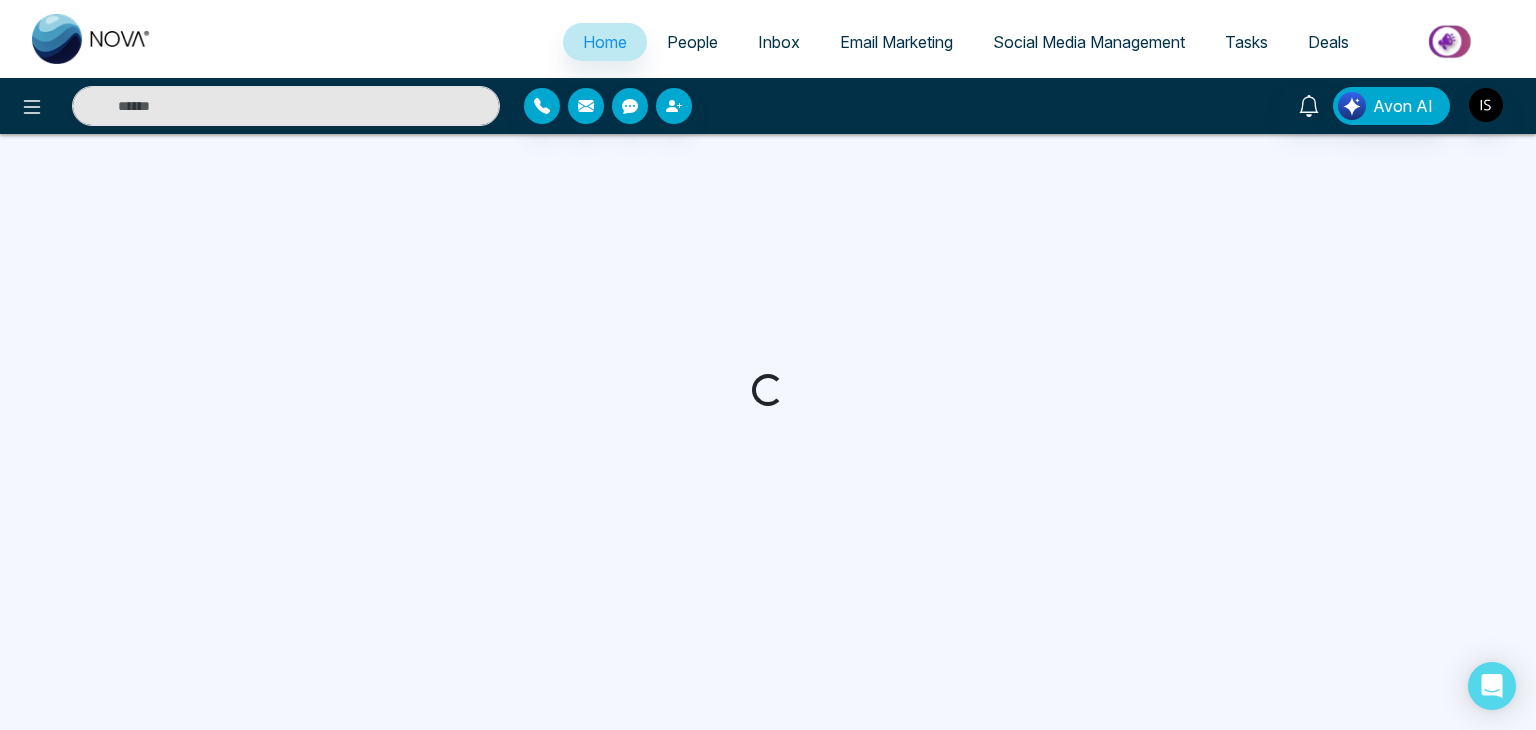 select on "*" 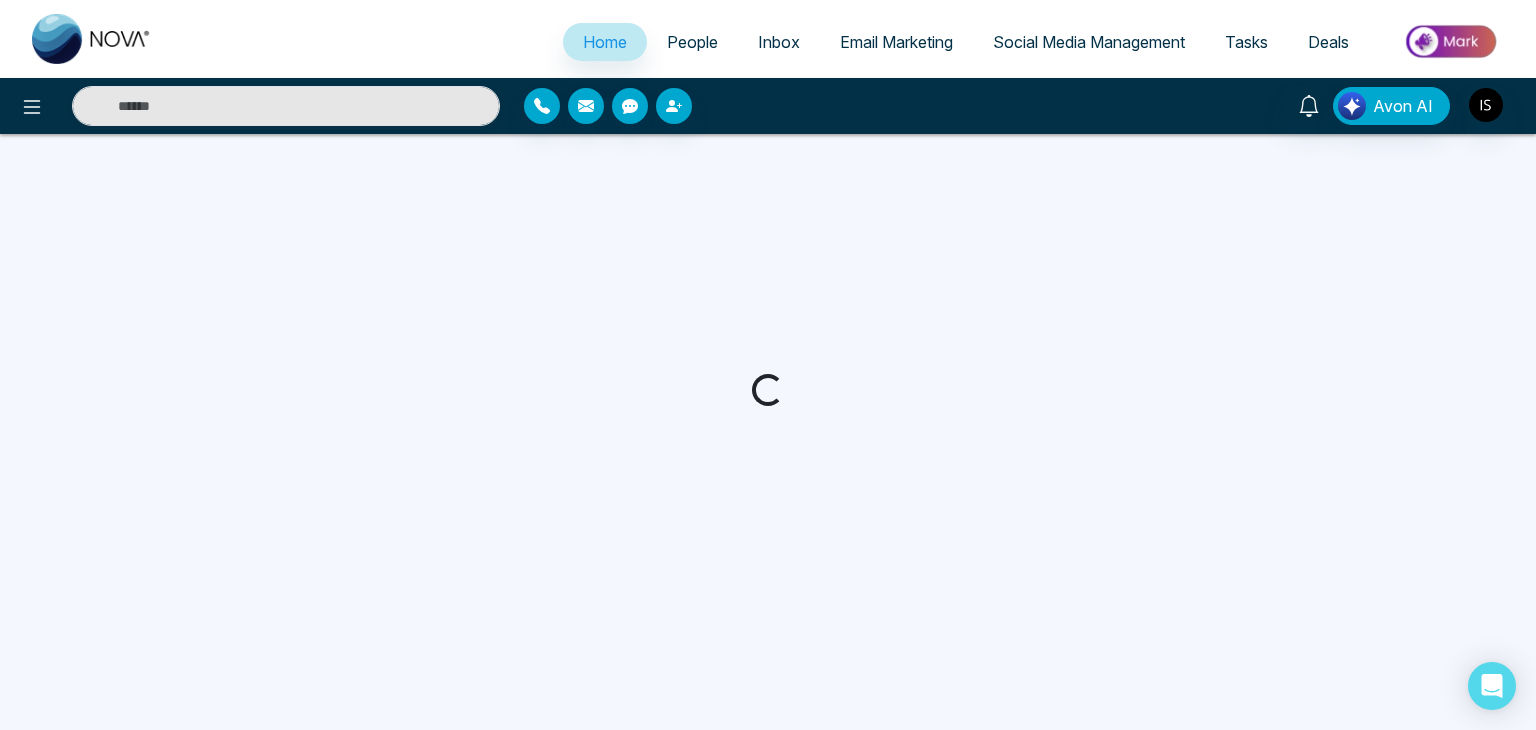 select on "*" 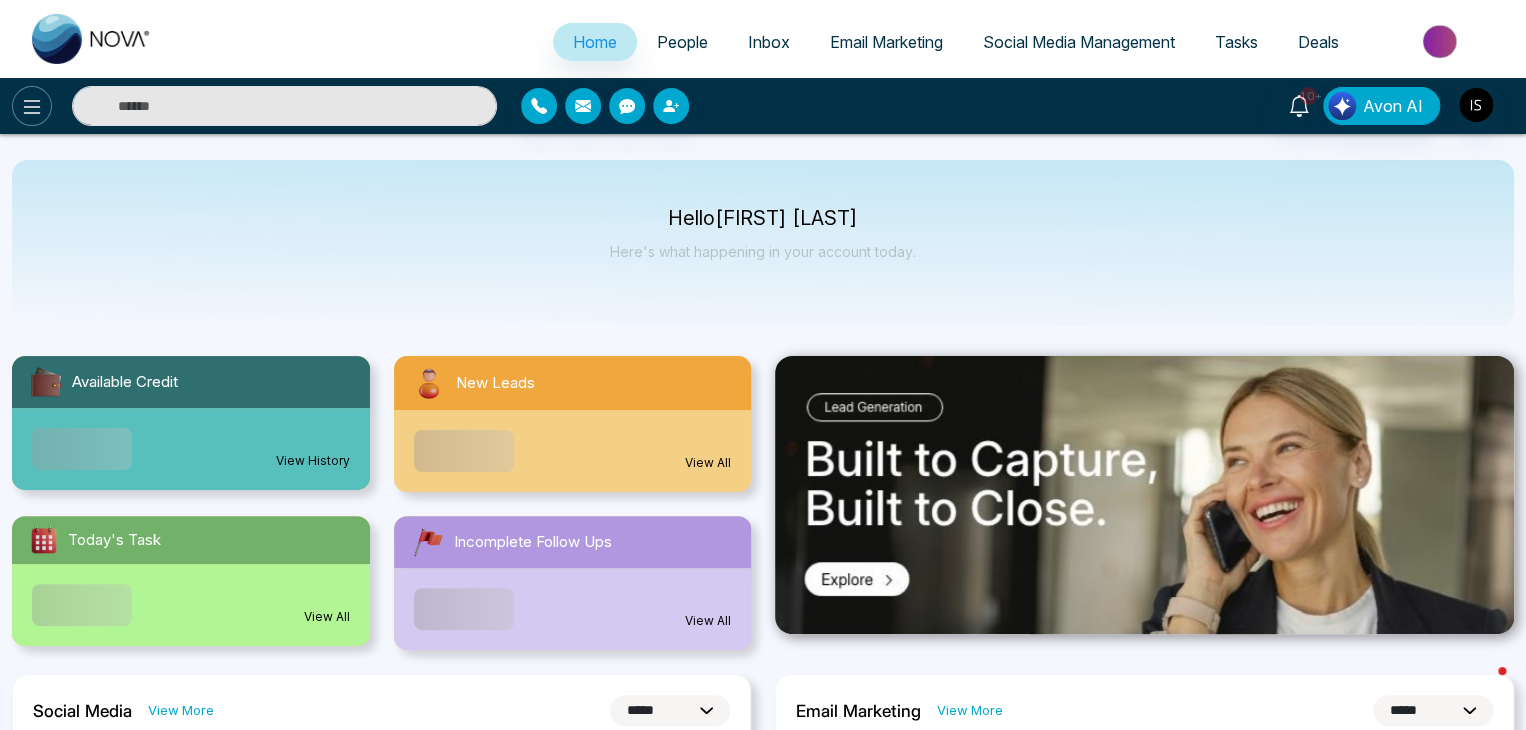 click 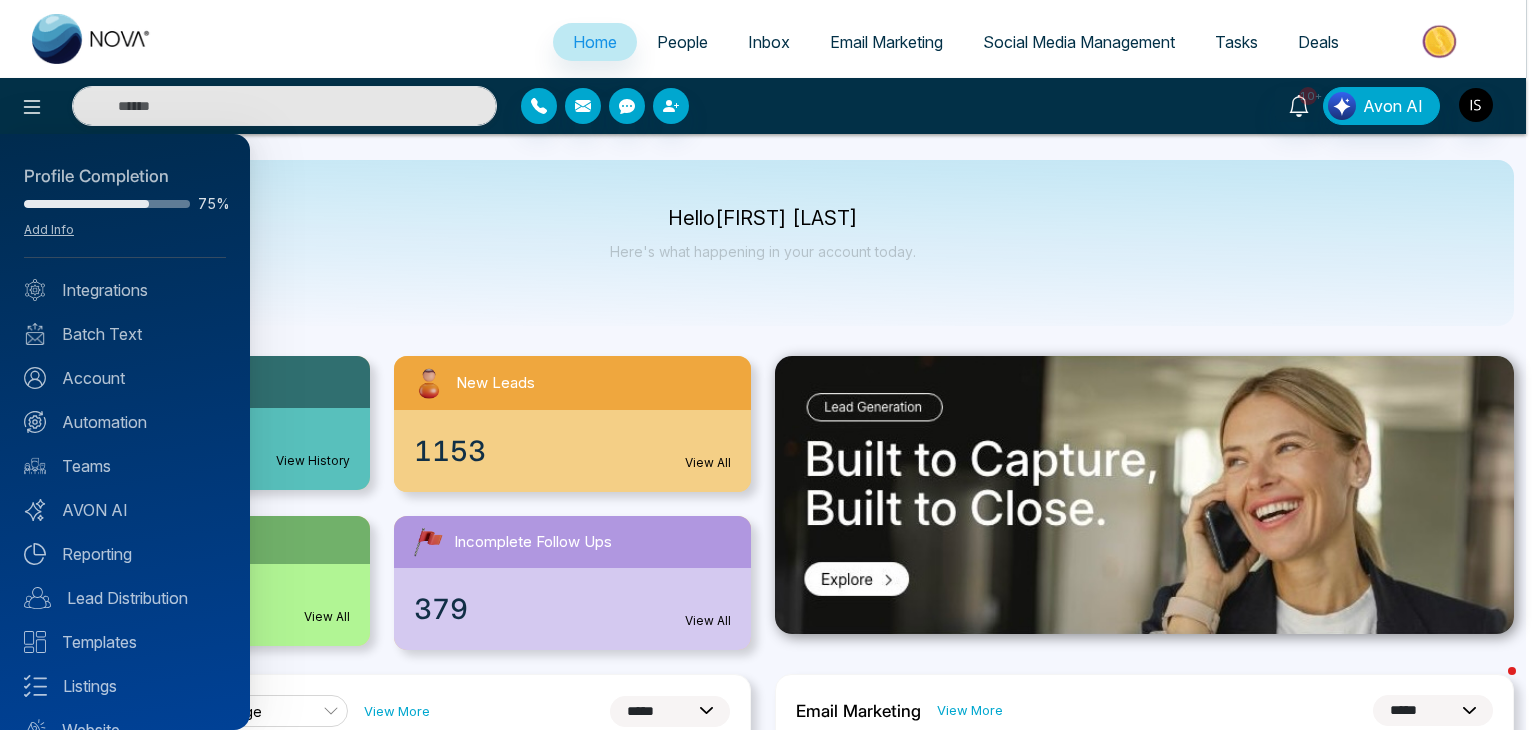 scroll, scrollTop: 79, scrollLeft: 0, axis: vertical 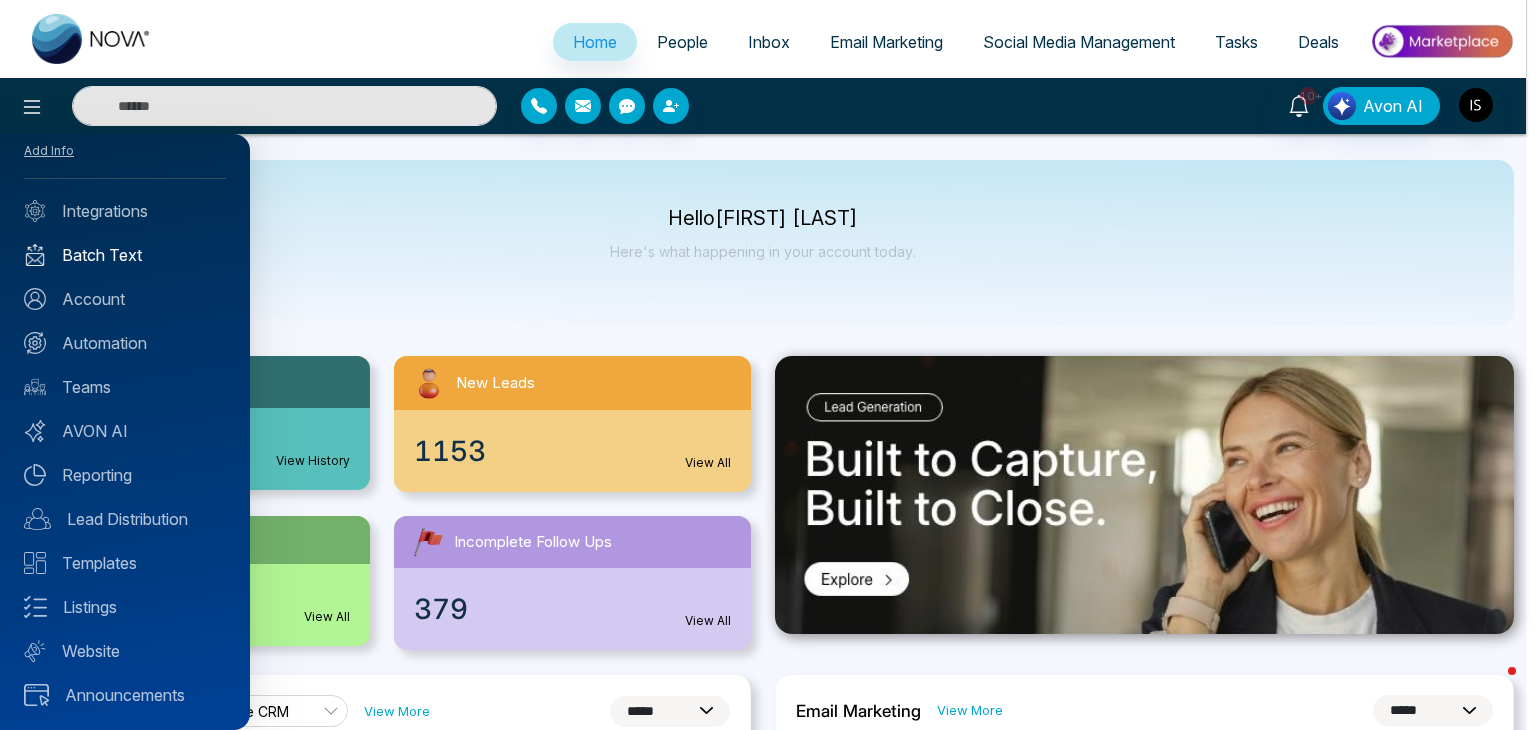 click on "Batch Text" at bounding box center (125, 255) 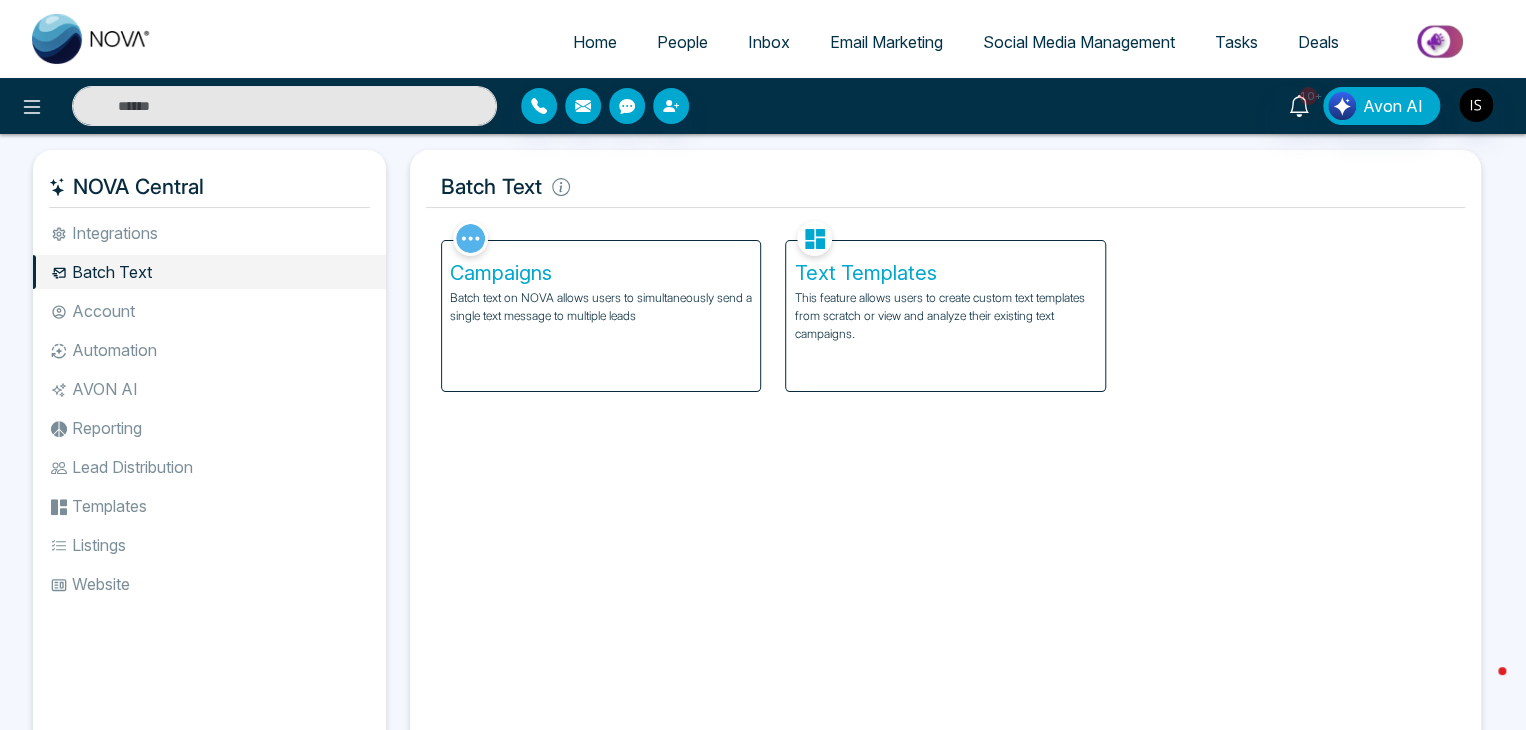 click on "Campaigns Batch text on NOVA allows users to simultaneously send a single text message to multiple leads" at bounding box center [601, 316] 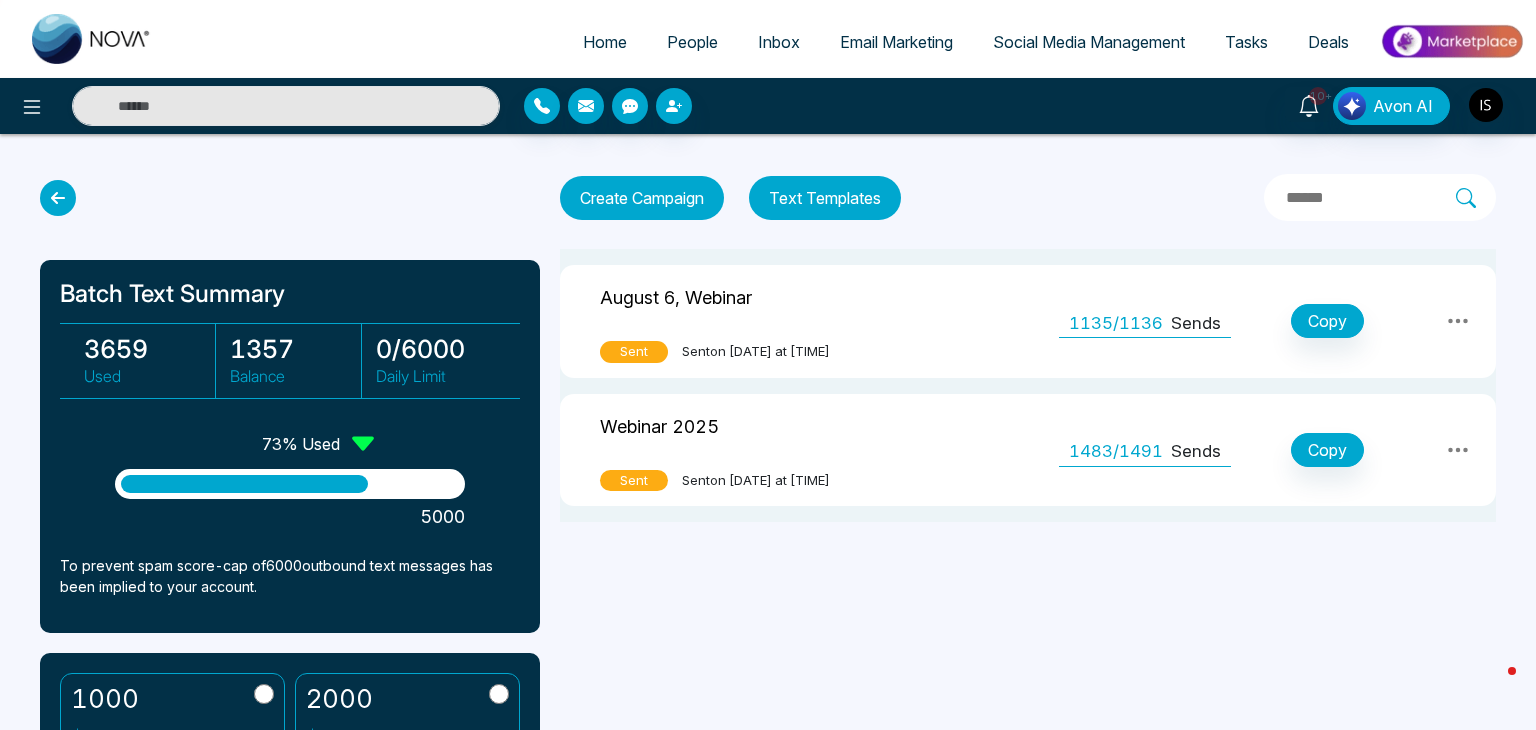 click 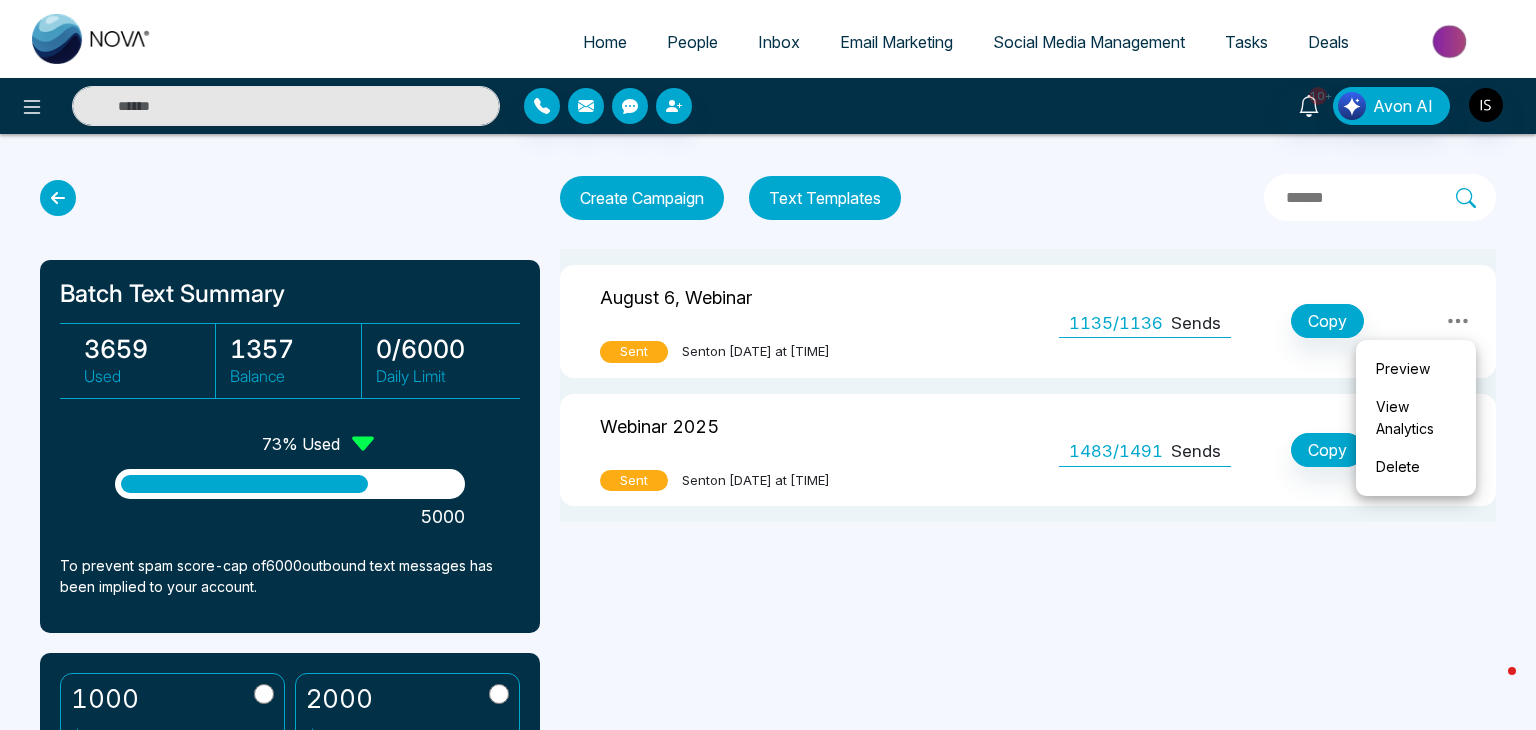 click on "View Analytics" at bounding box center [1416, 418] 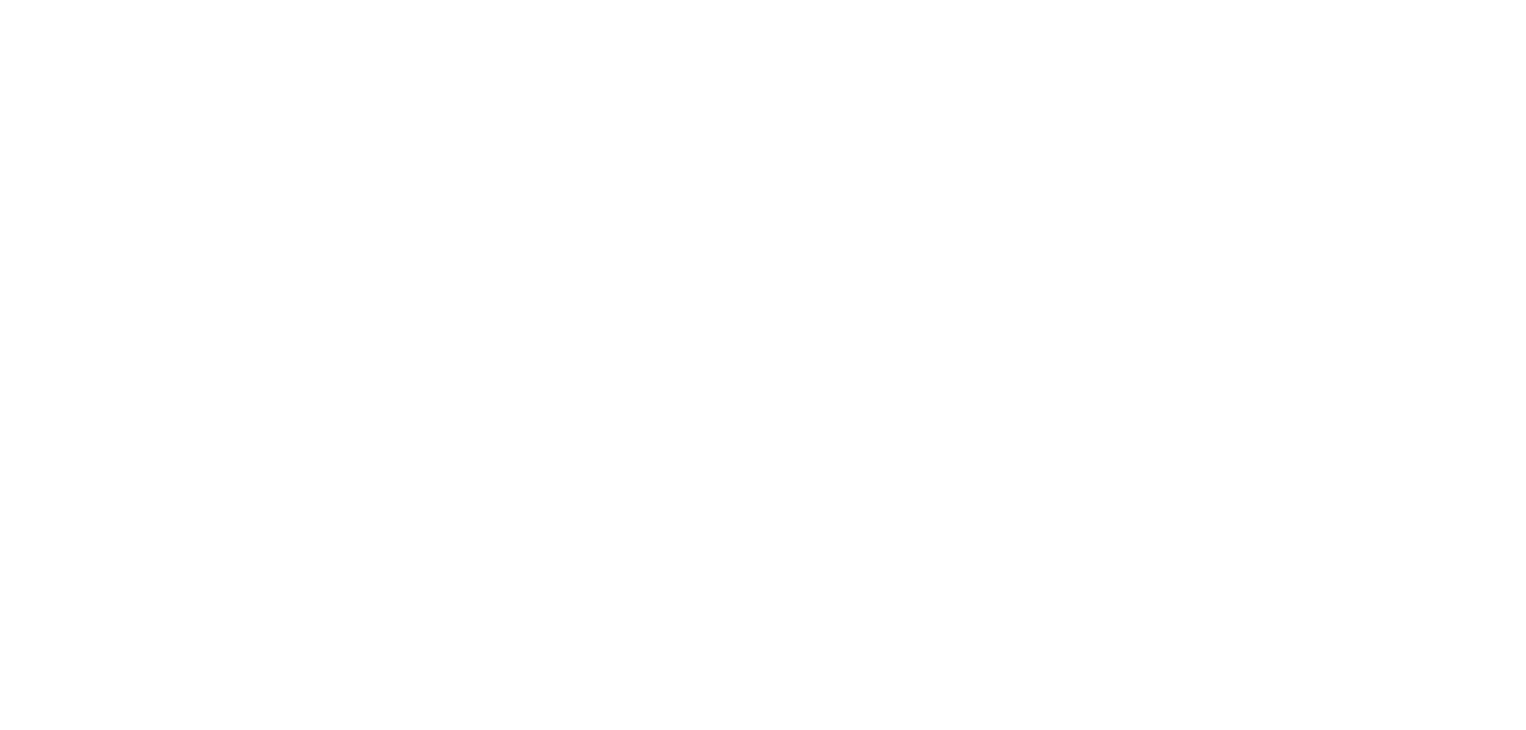 scroll, scrollTop: 0, scrollLeft: 0, axis: both 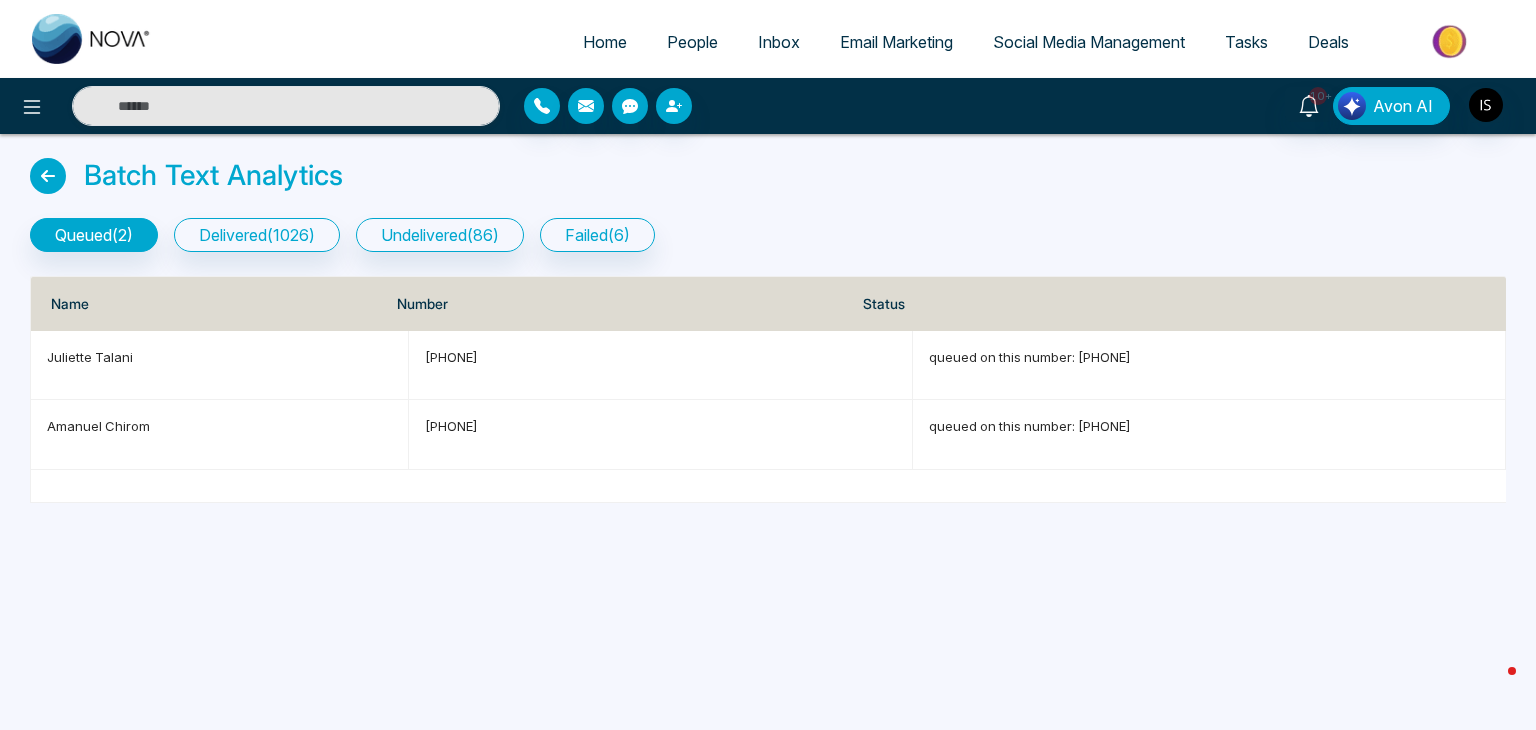 click at bounding box center [48, 176] 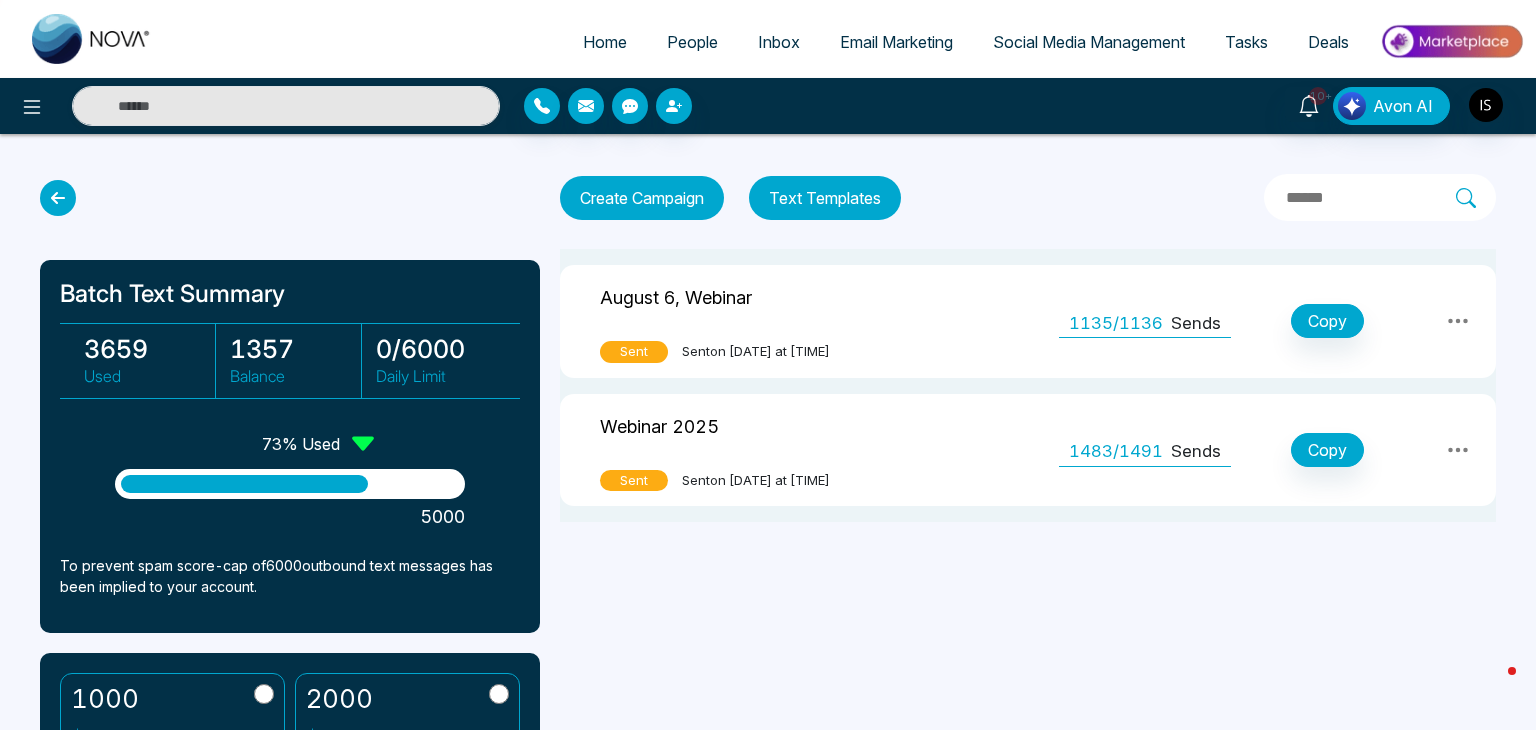 click 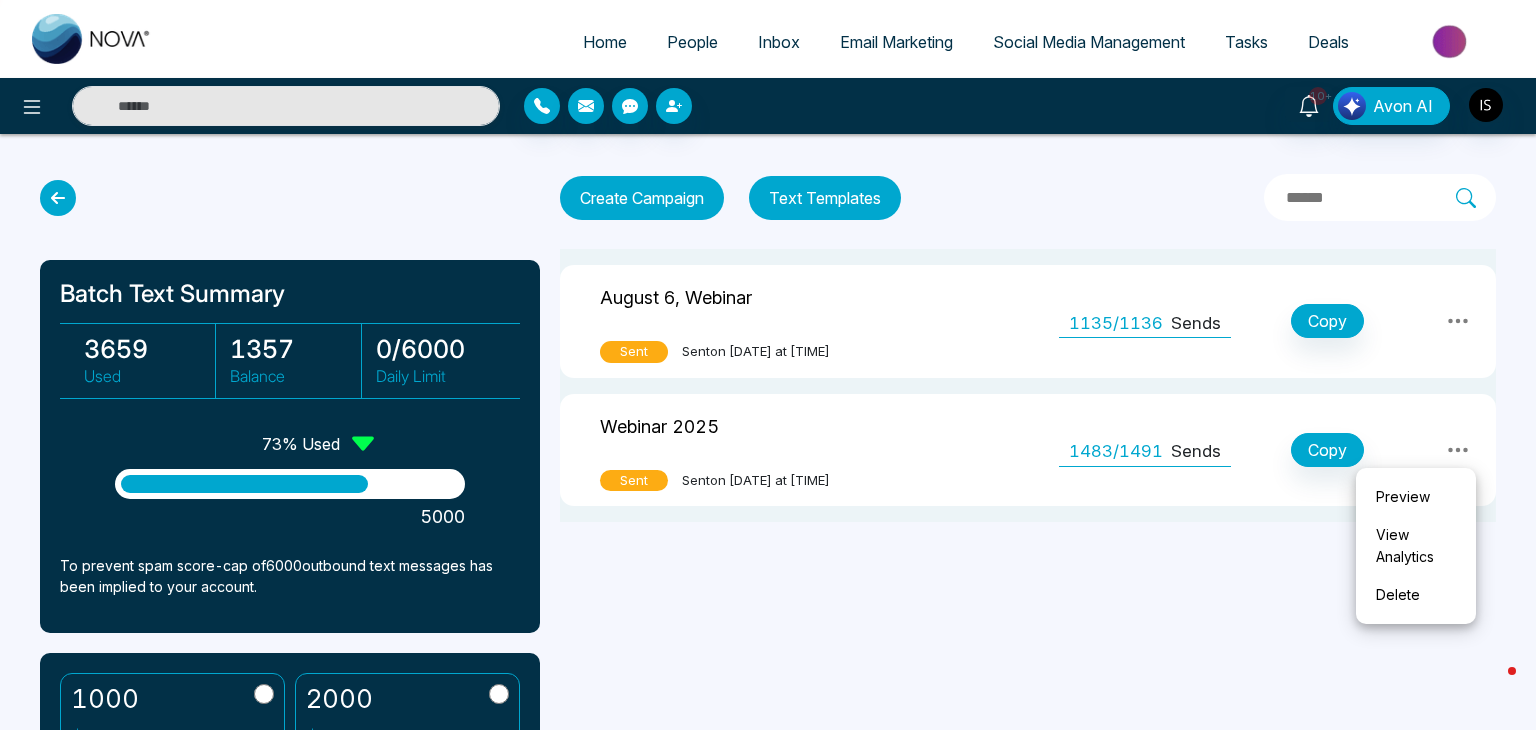 click on "View Analytics" at bounding box center [1416, 546] 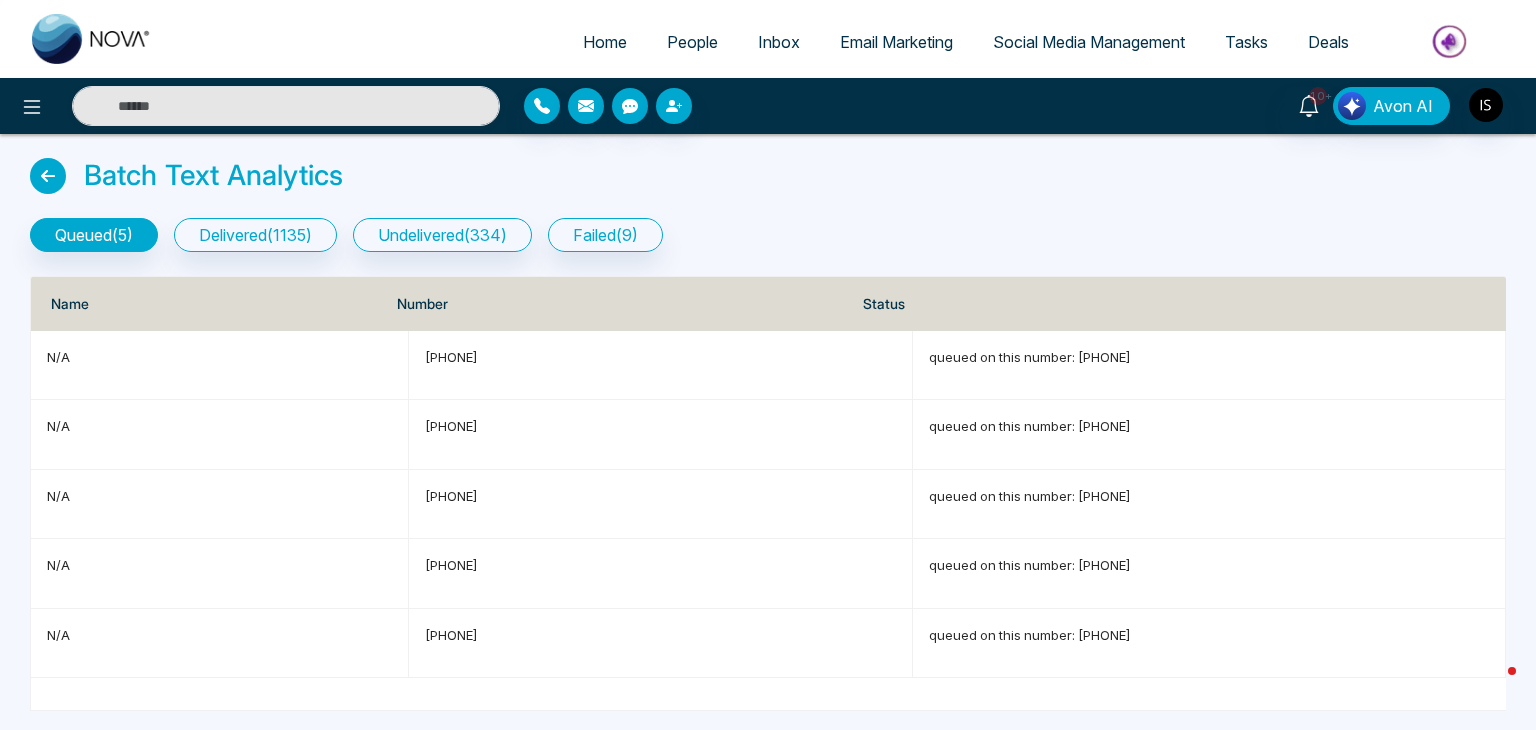 click at bounding box center (48, 176) 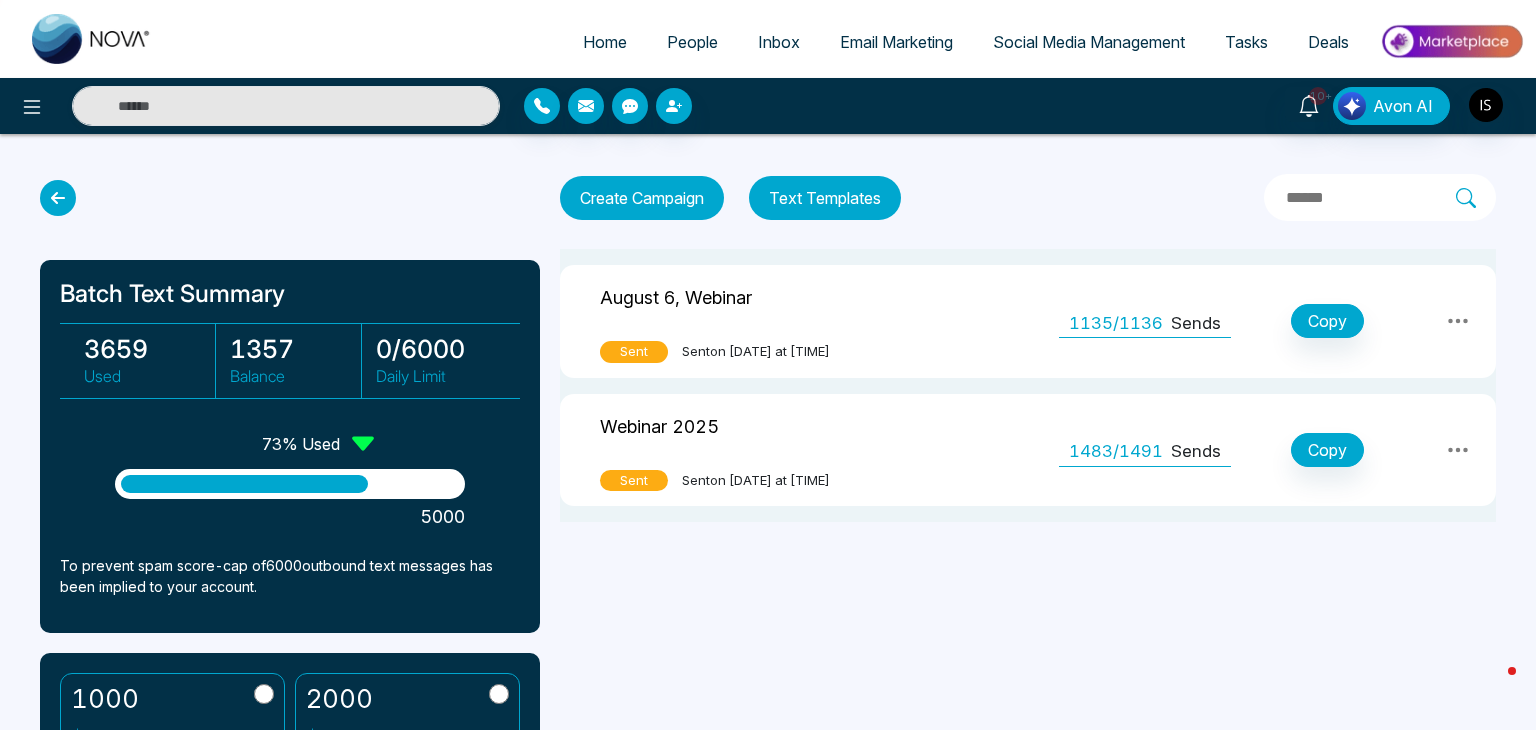 click on "Home" at bounding box center (605, 42) 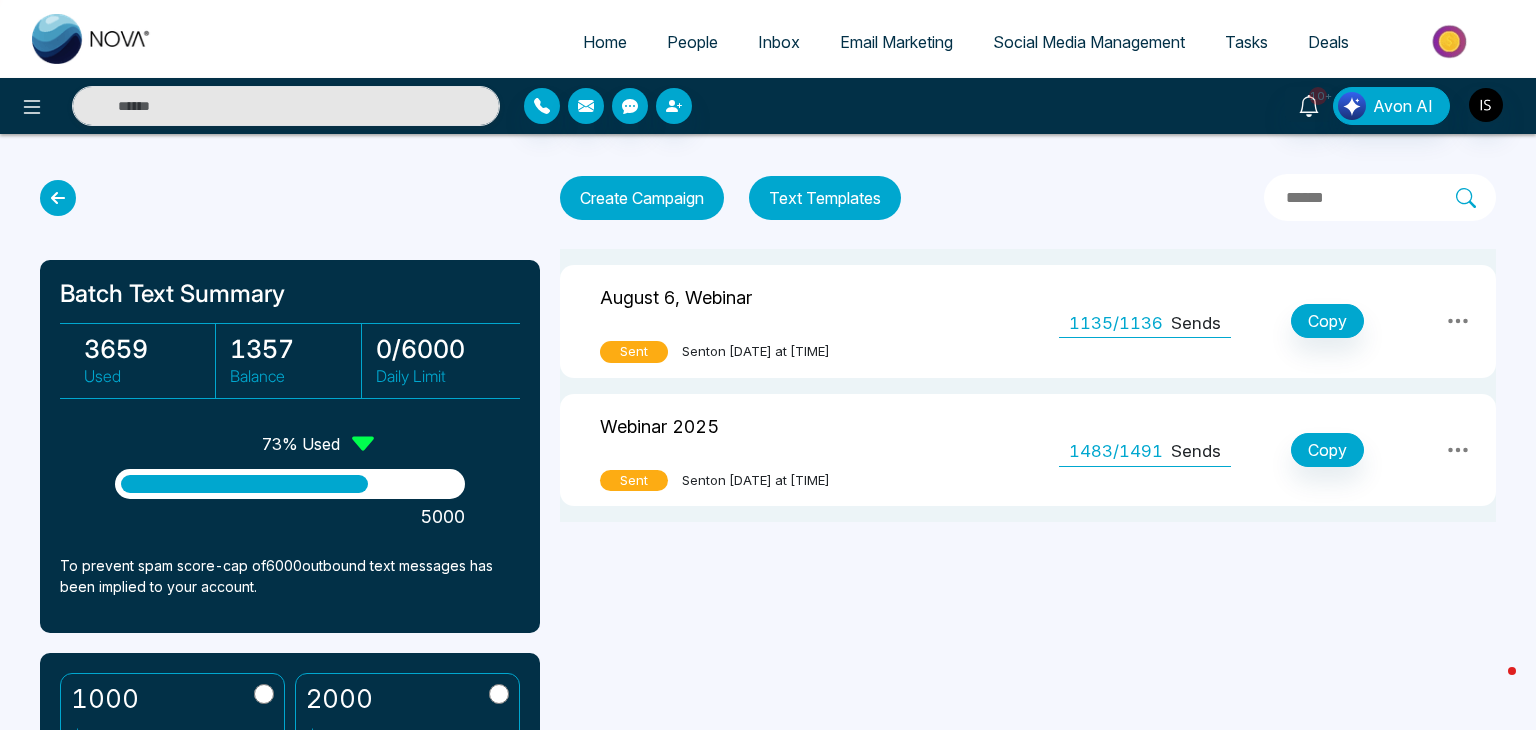 select on "*" 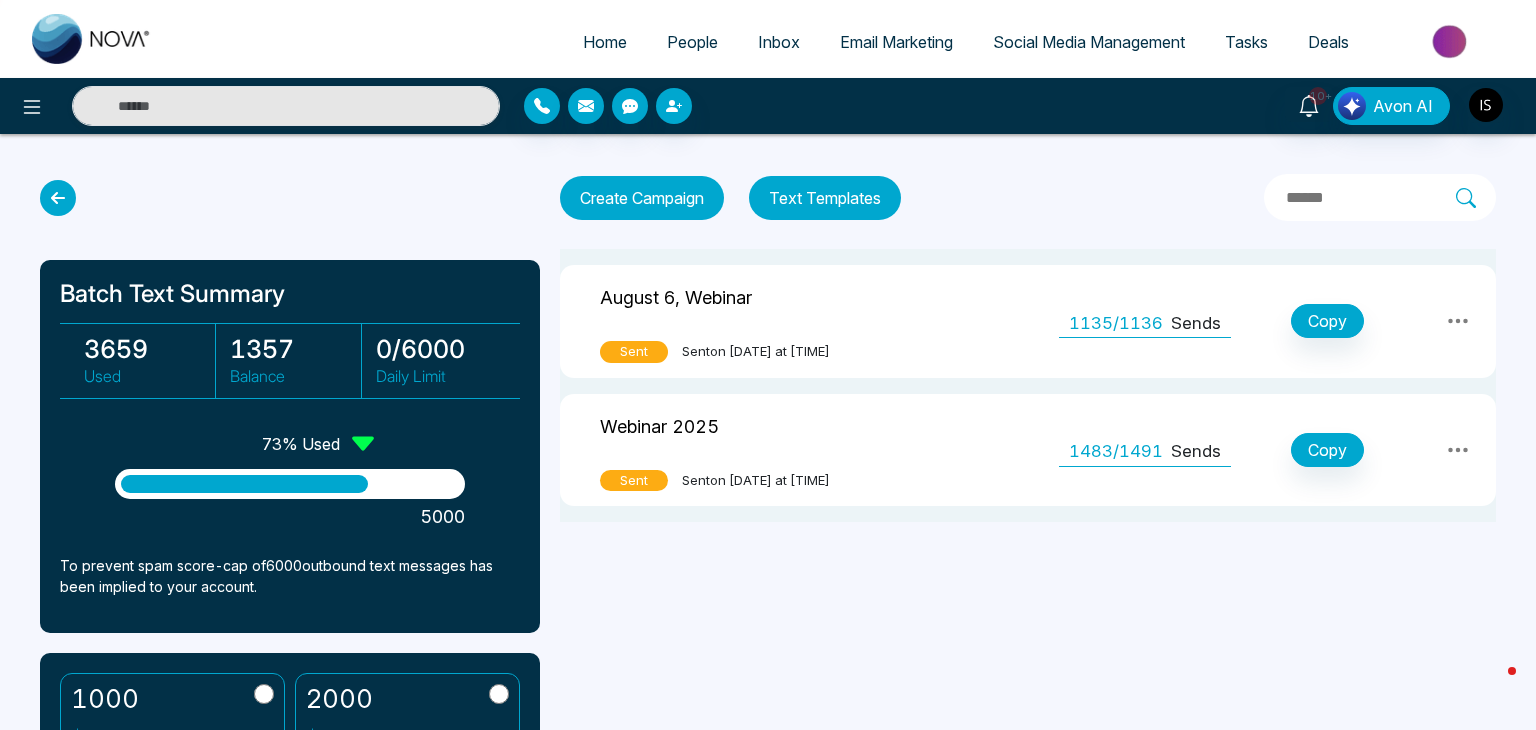 select on "*" 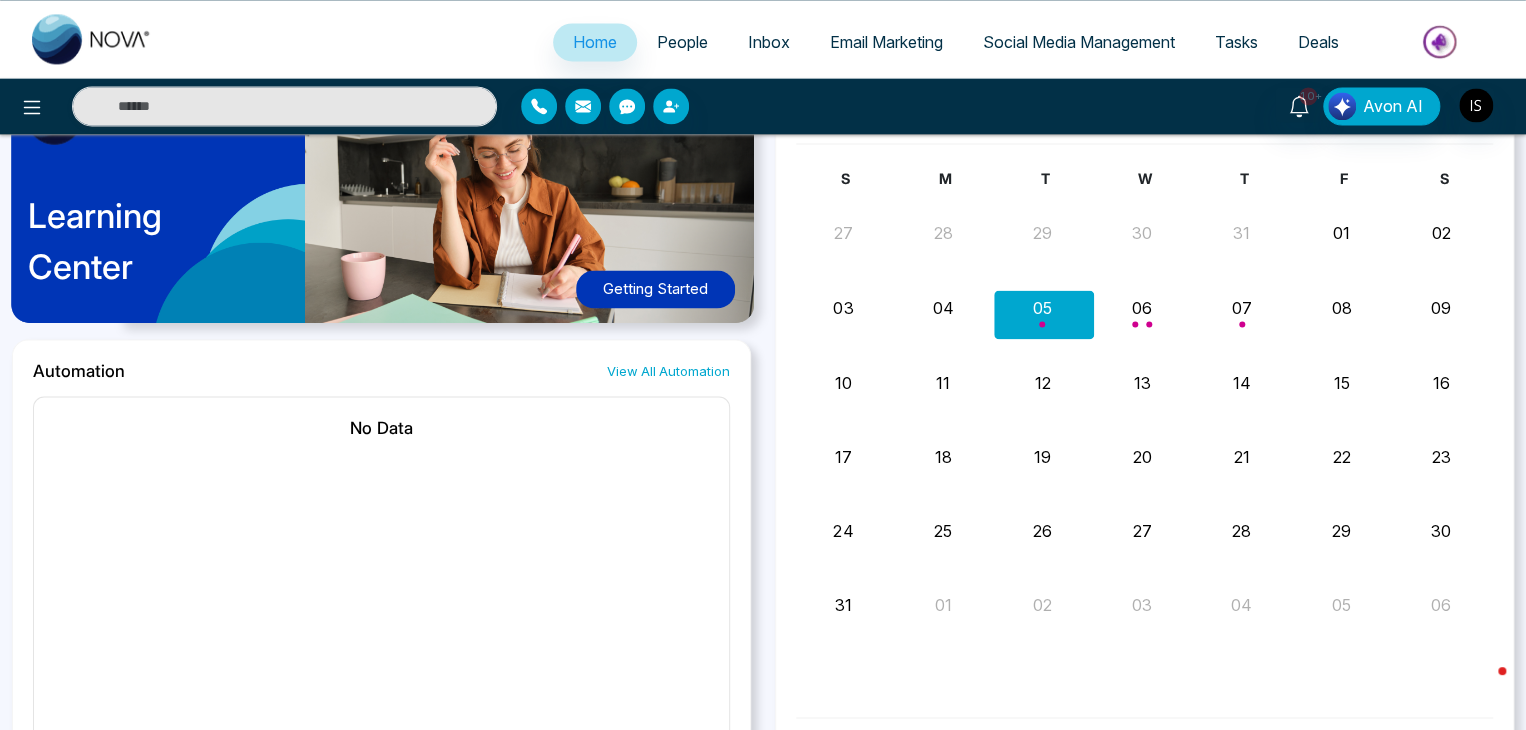 scroll, scrollTop: 1560, scrollLeft: 0, axis: vertical 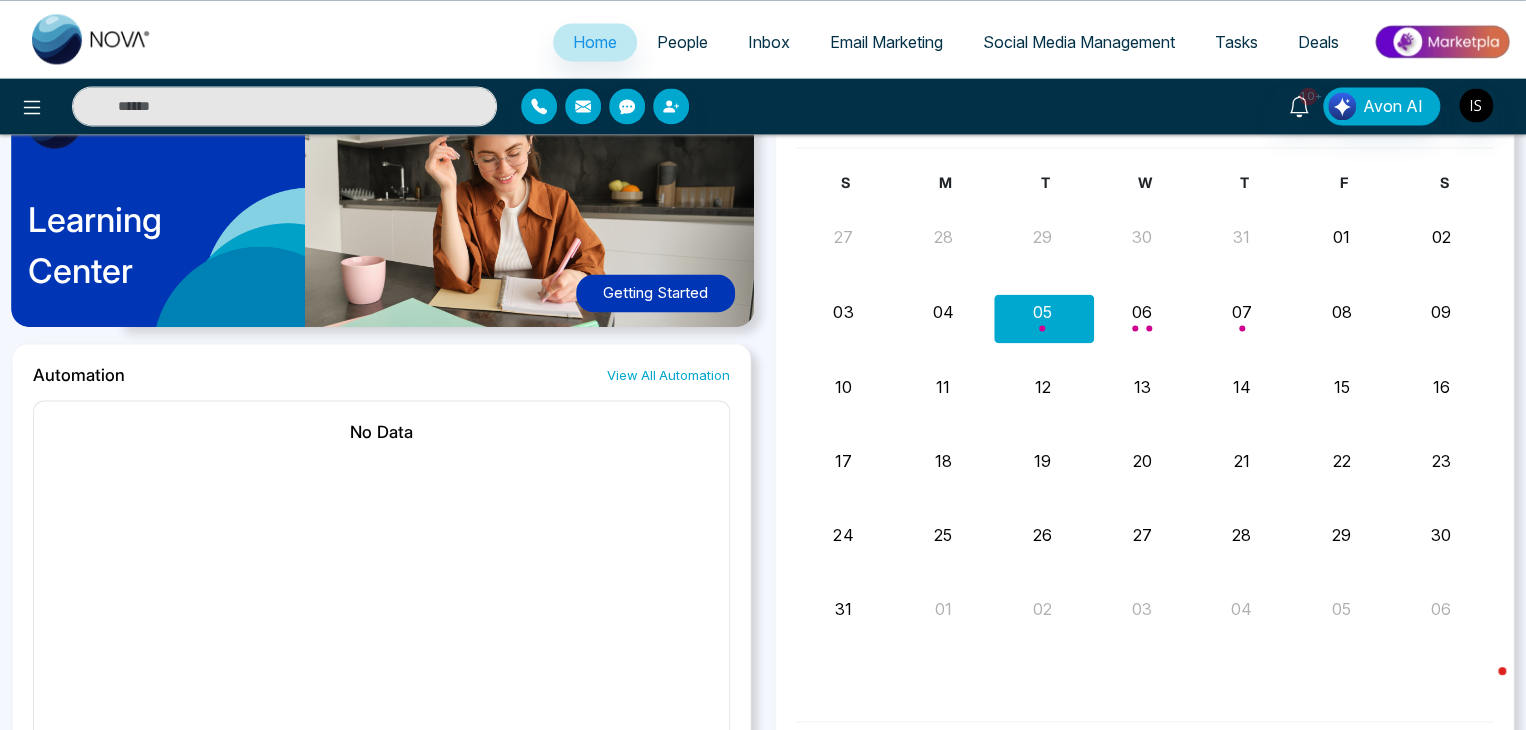 click on "Getting Started" at bounding box center [655, 293] 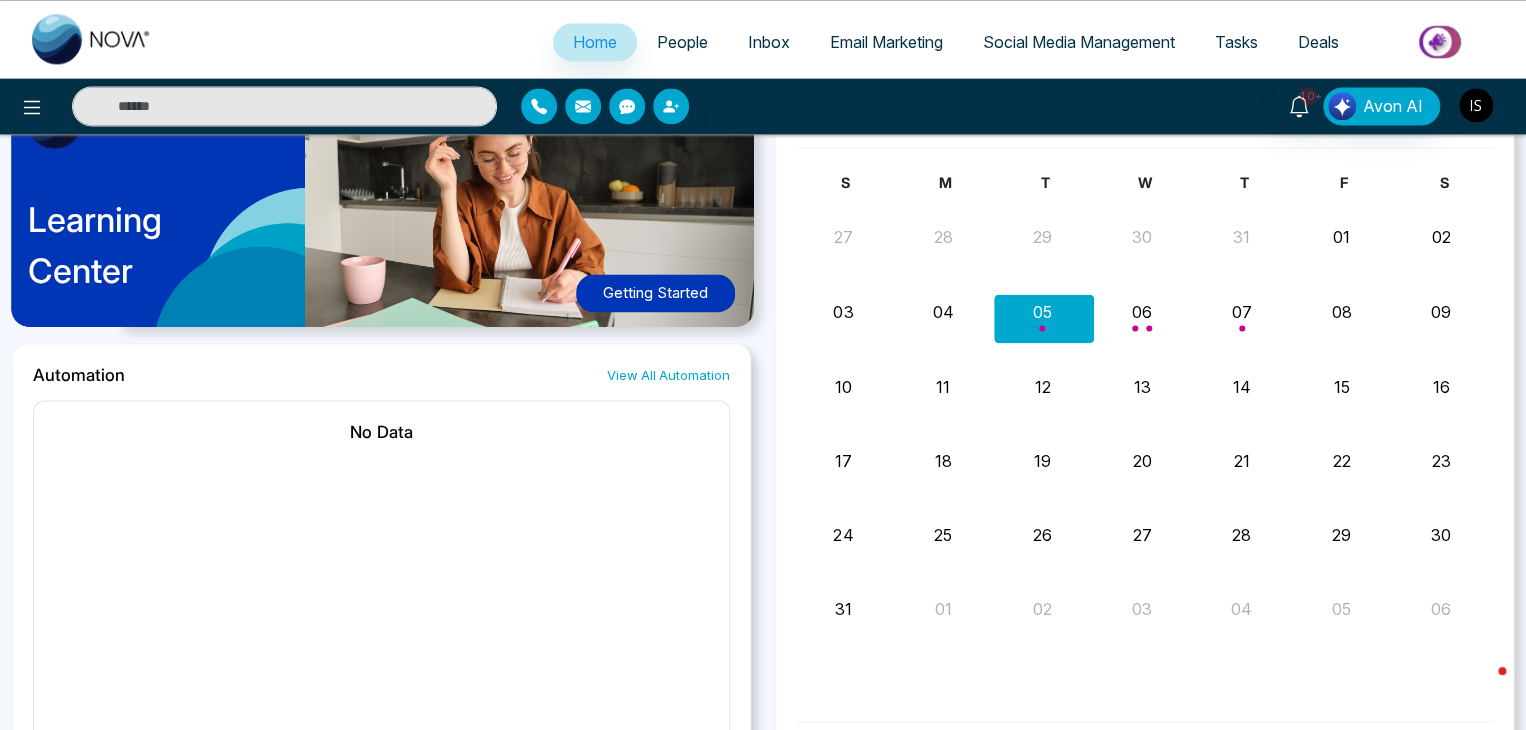 click at bounding box center (1476, 105) 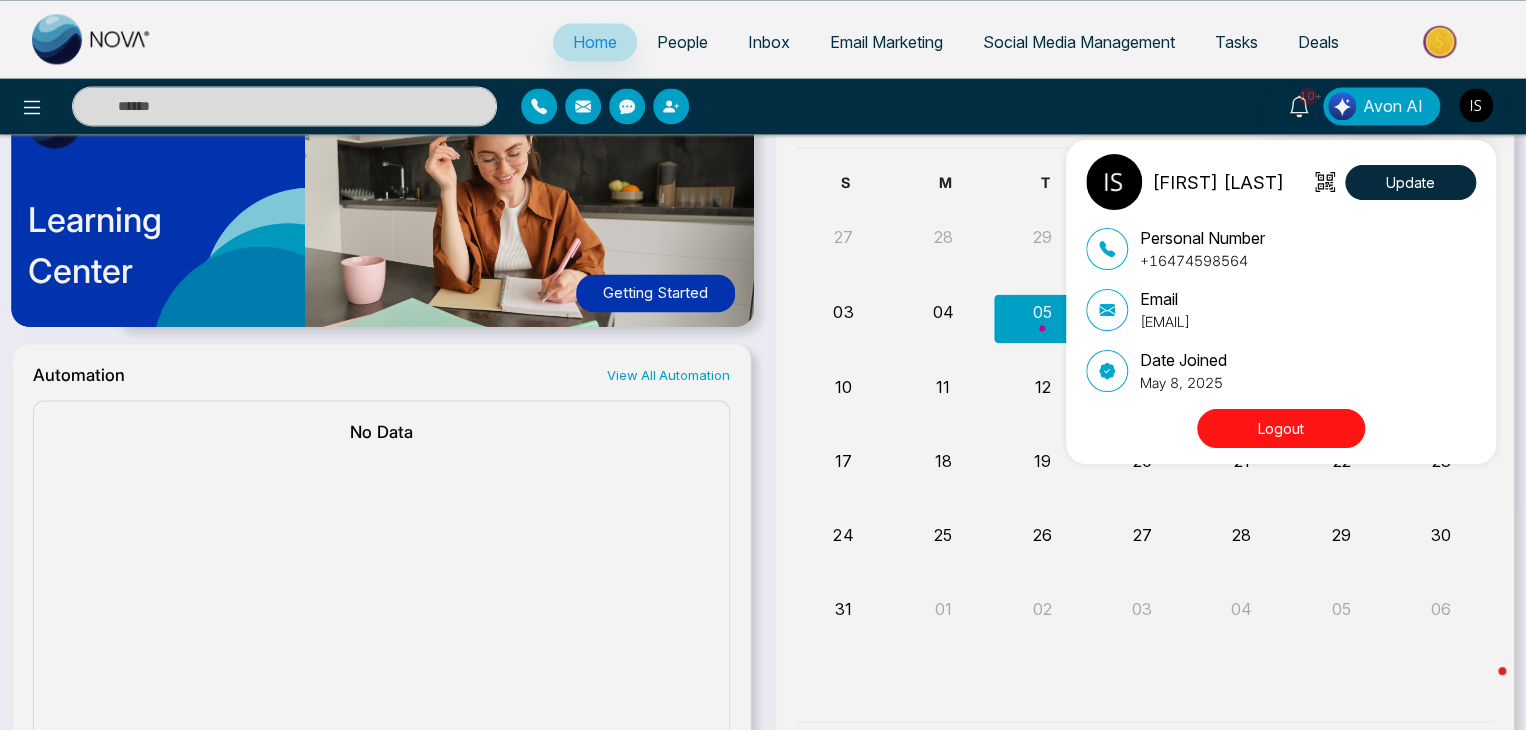click on "Logout" at bounding box center (1281, 428) 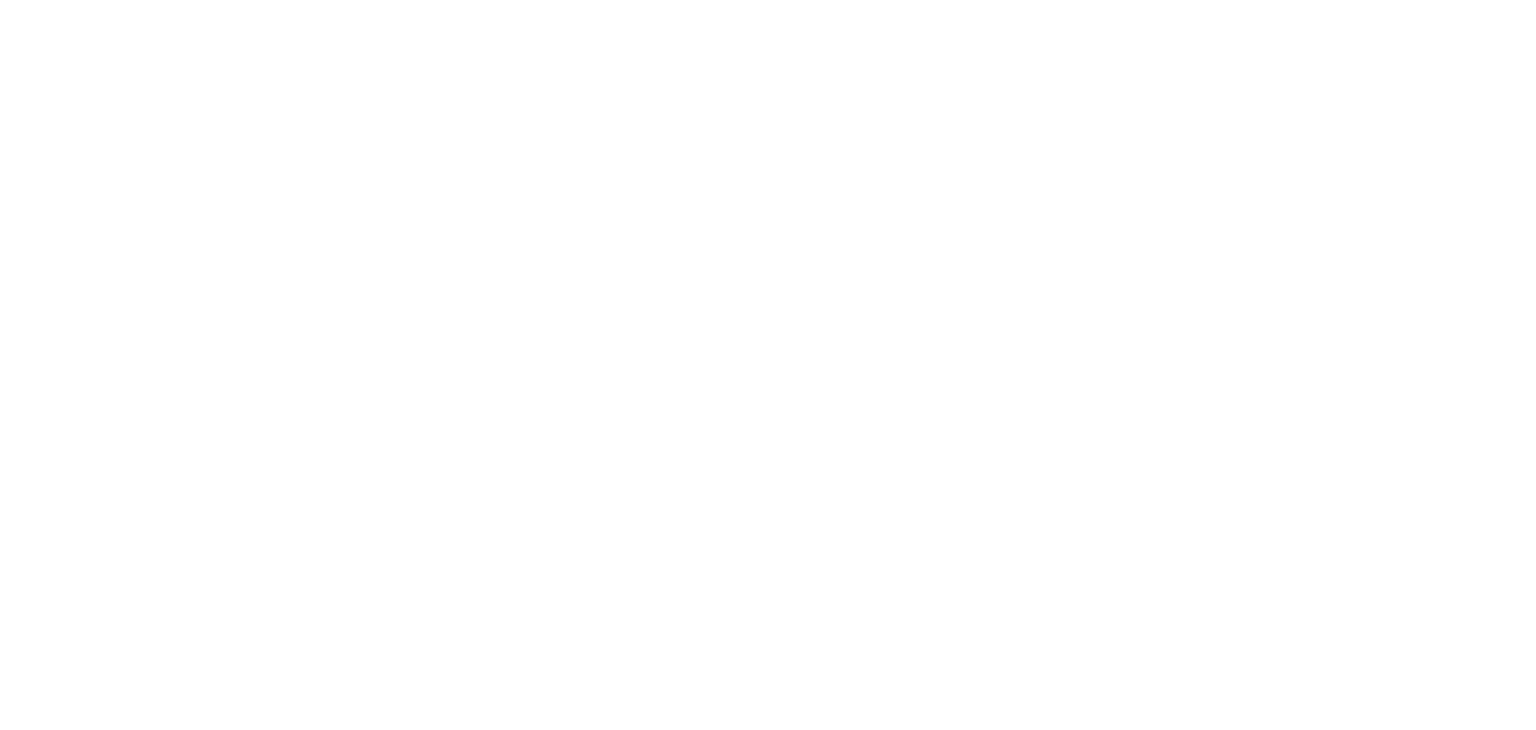 scroll, scrollTop: 0, scrollLeft: 0, axis: both 